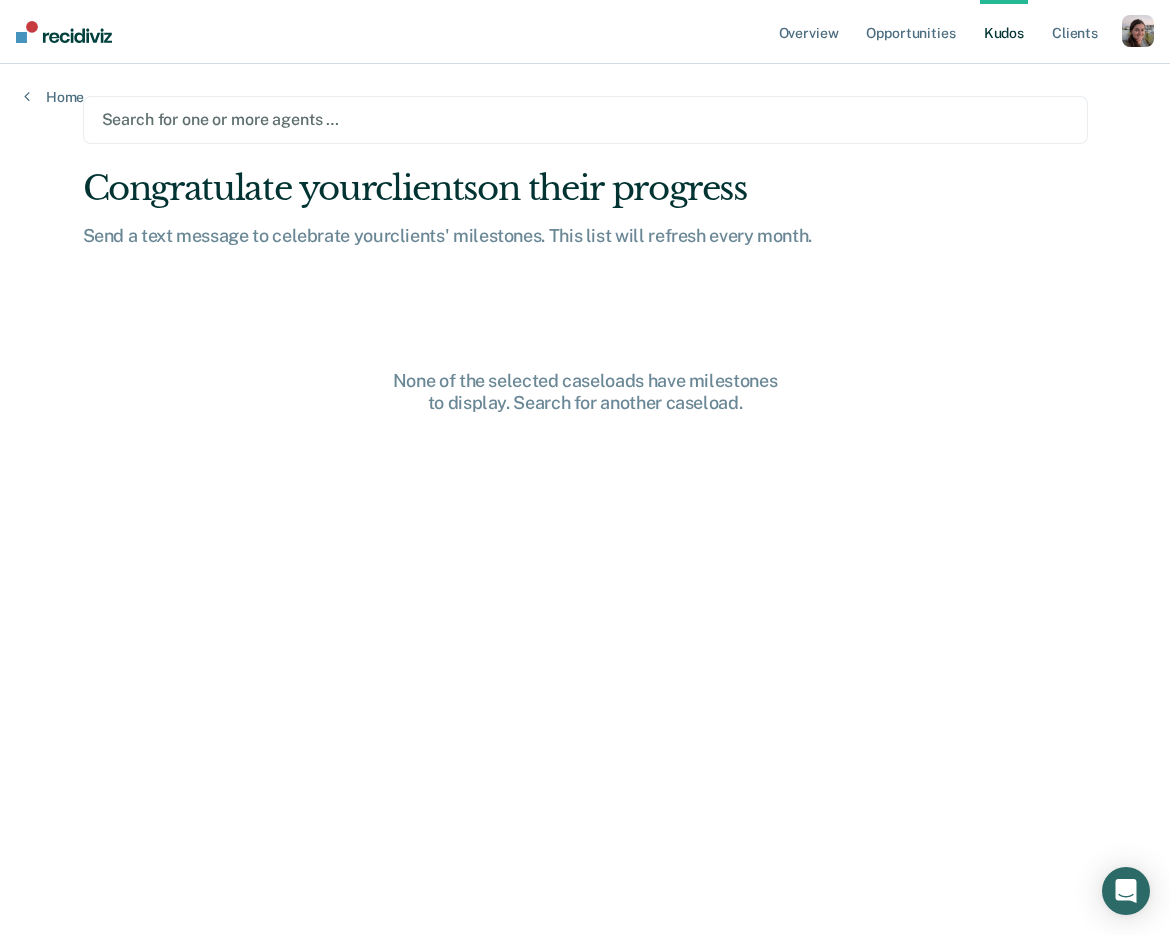 scroll, scrollTop: 0, scrollLeft: 0, axis: both 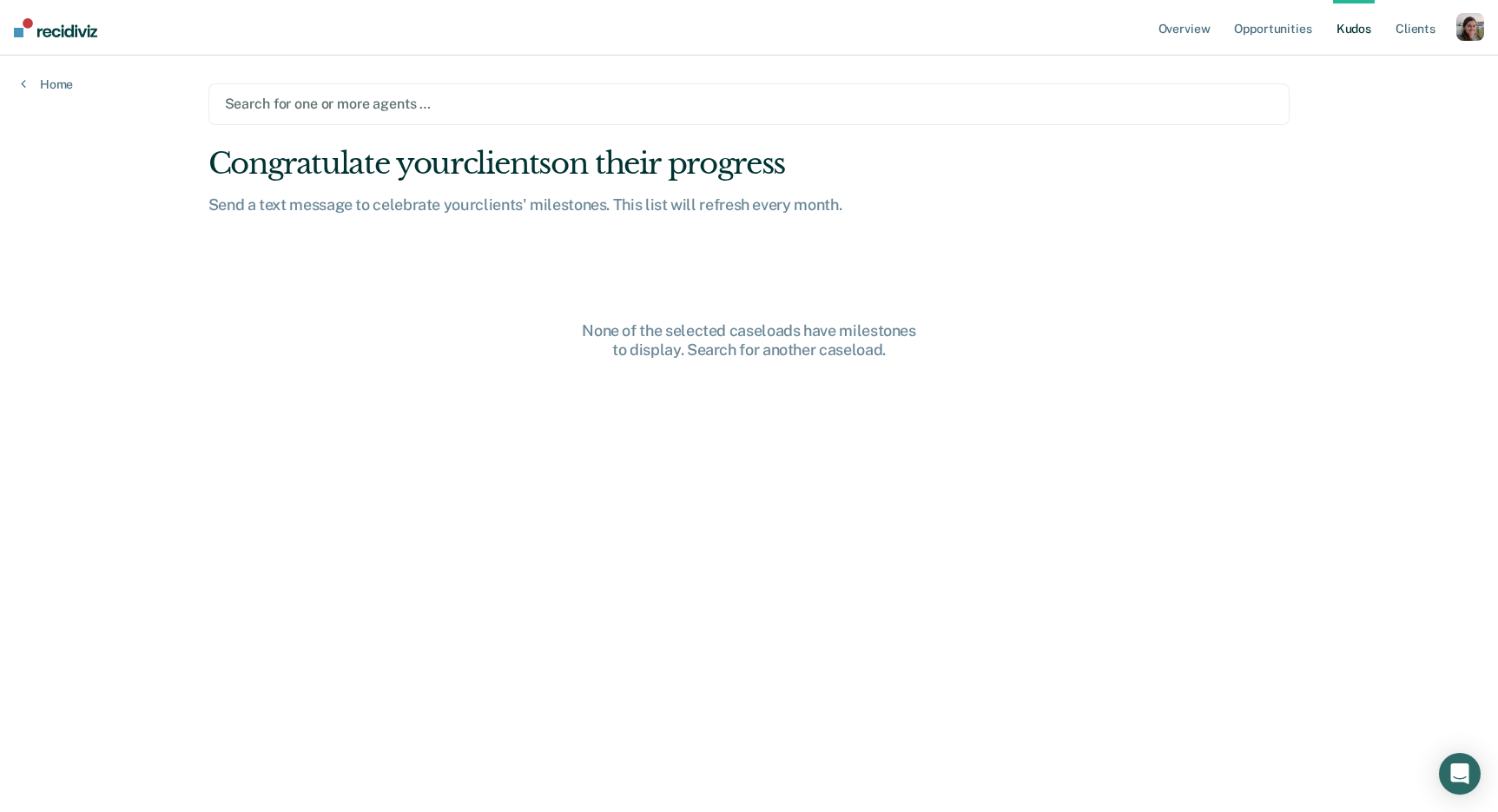 click at bounding box center [1470, 27] 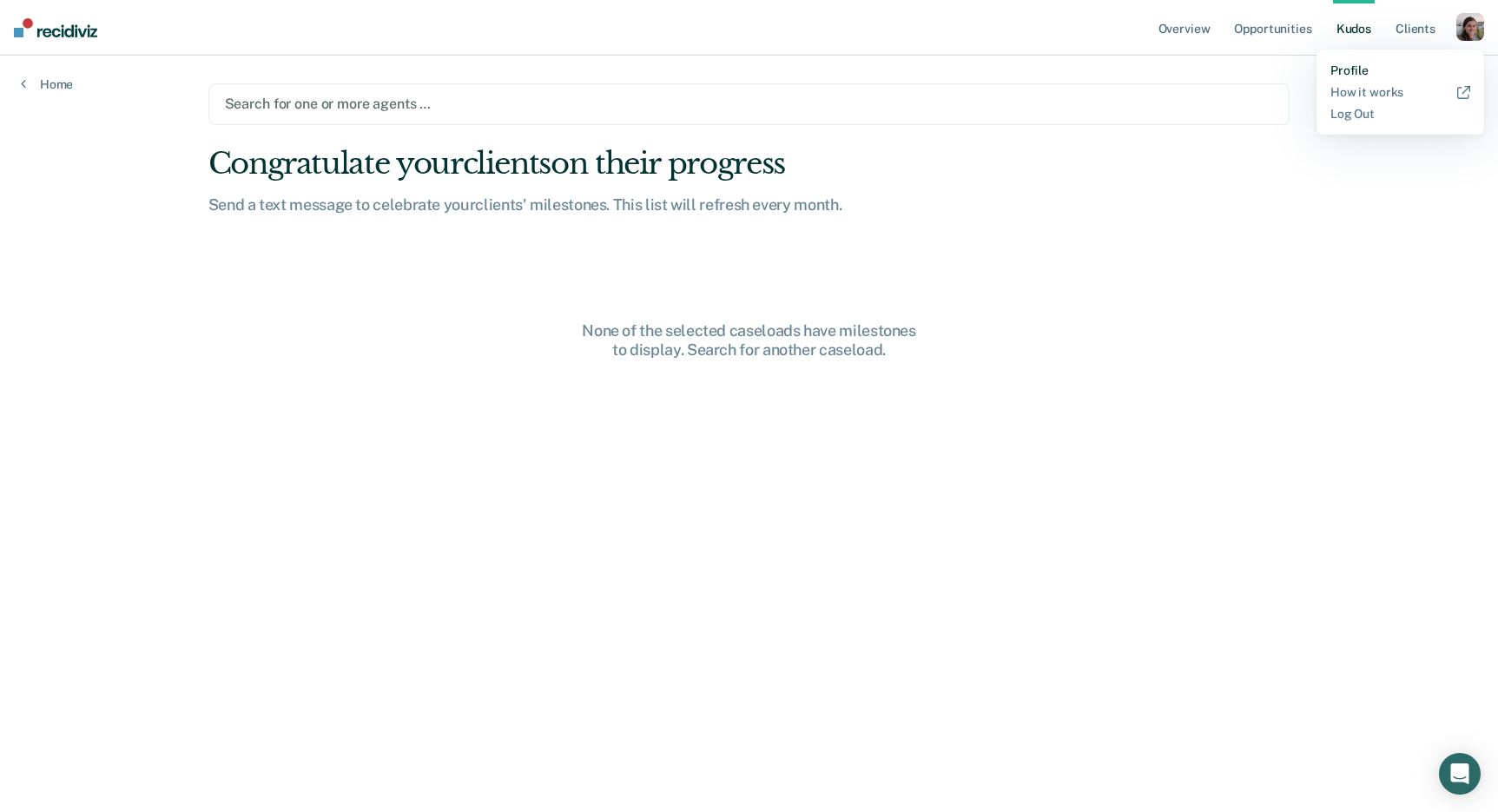 click on "Profile" at bounding box center (1400, 70) 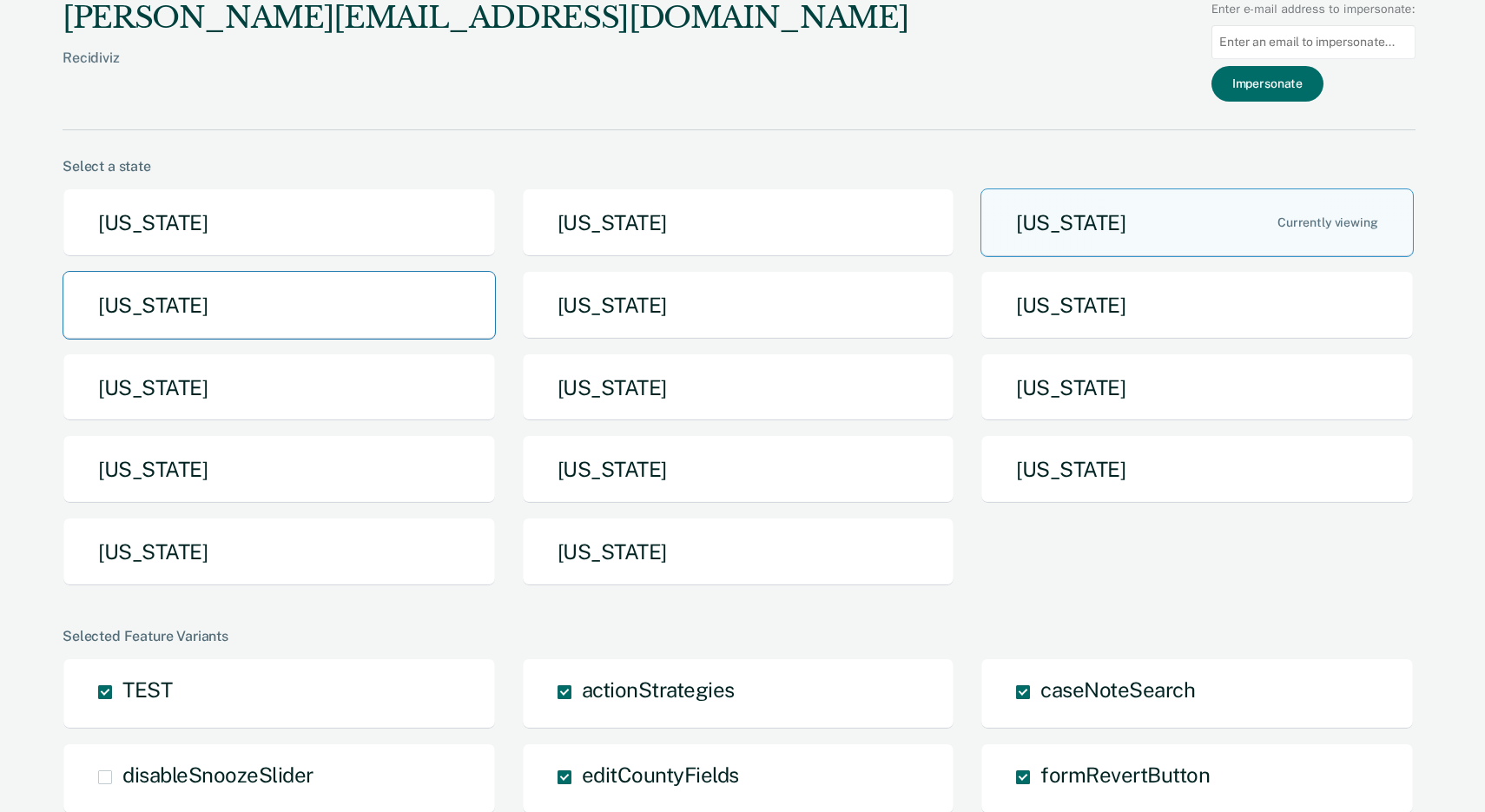 click on "[US_STATE]" at bounding box center [279, 305] 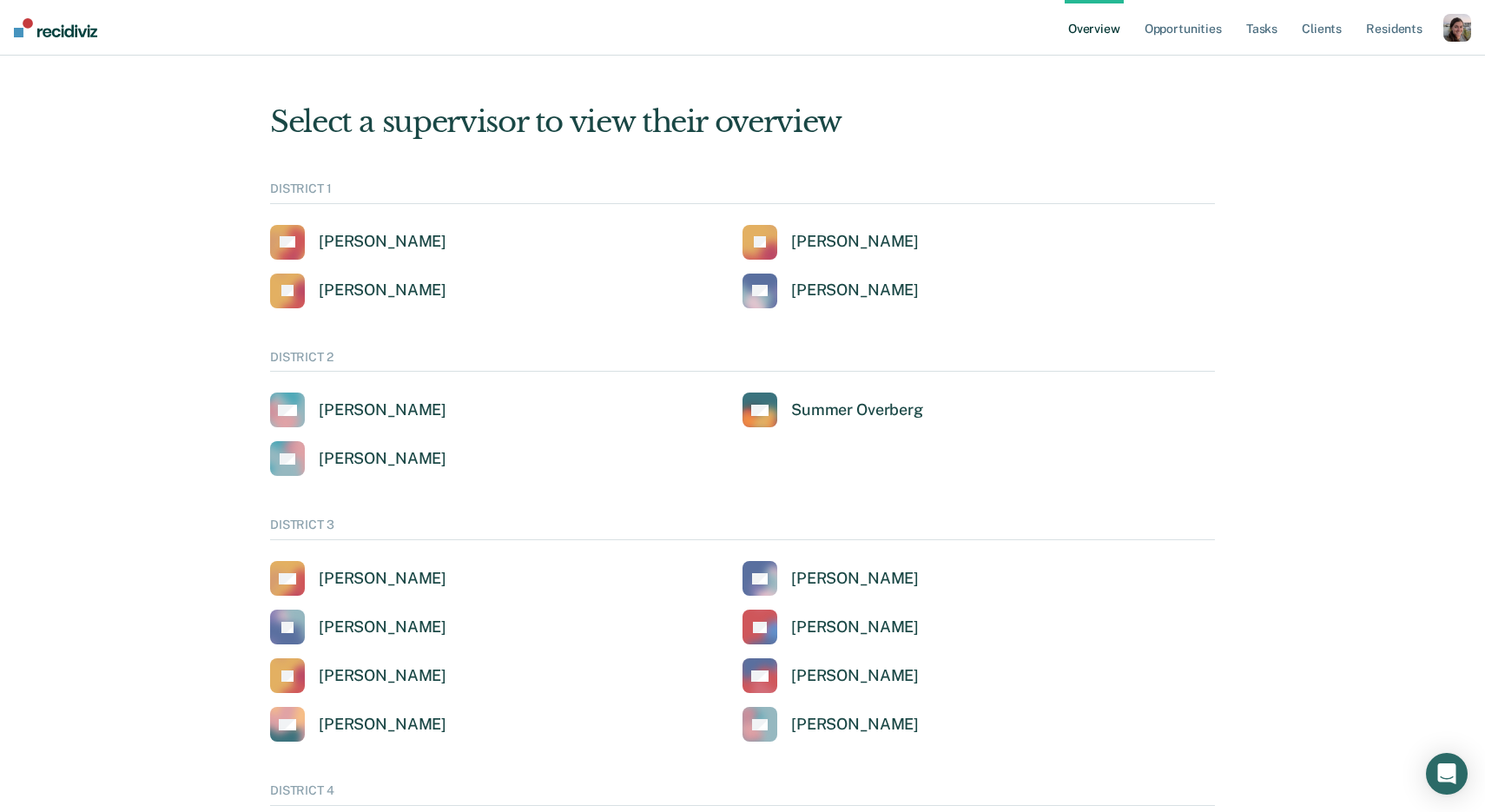click on "Overview Opportunities Tasks Client s Resident s Profile Go to  System-Level Trends Go to Operations Log Out" at bounding box center [742, 28] 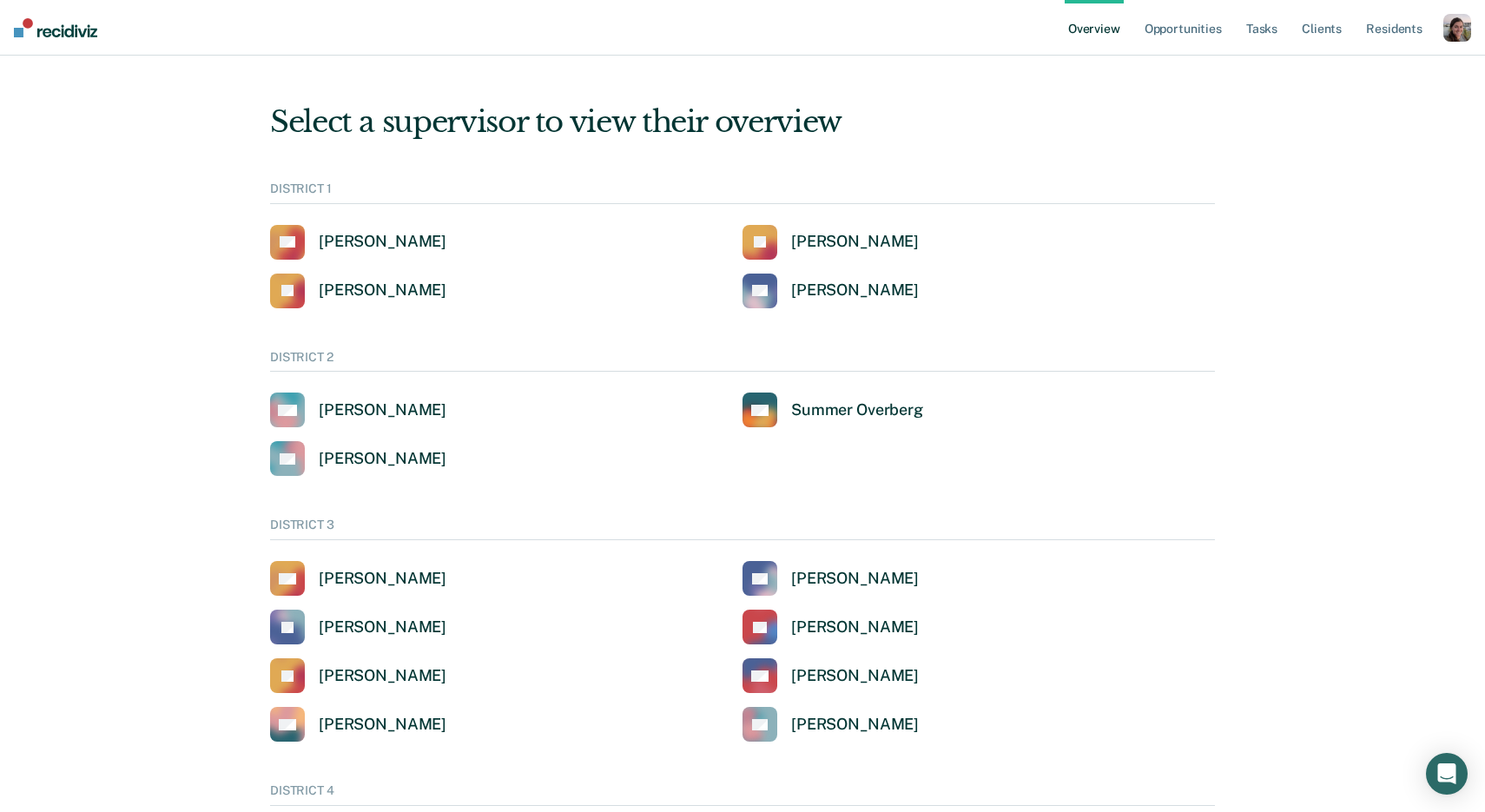 click at bounding box center [1457, 28] 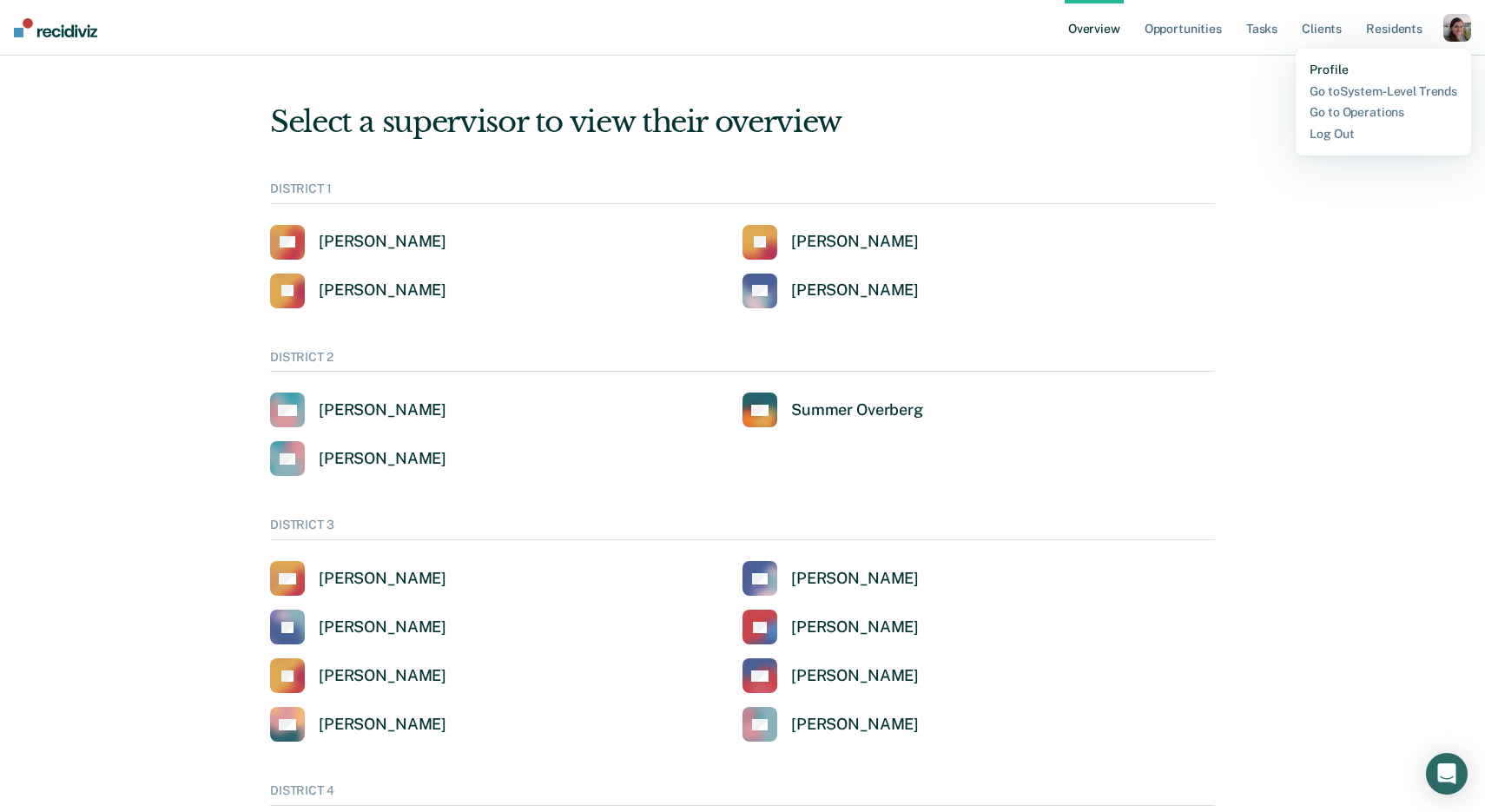 click on "Profile" at bounding box center (1383, 69) 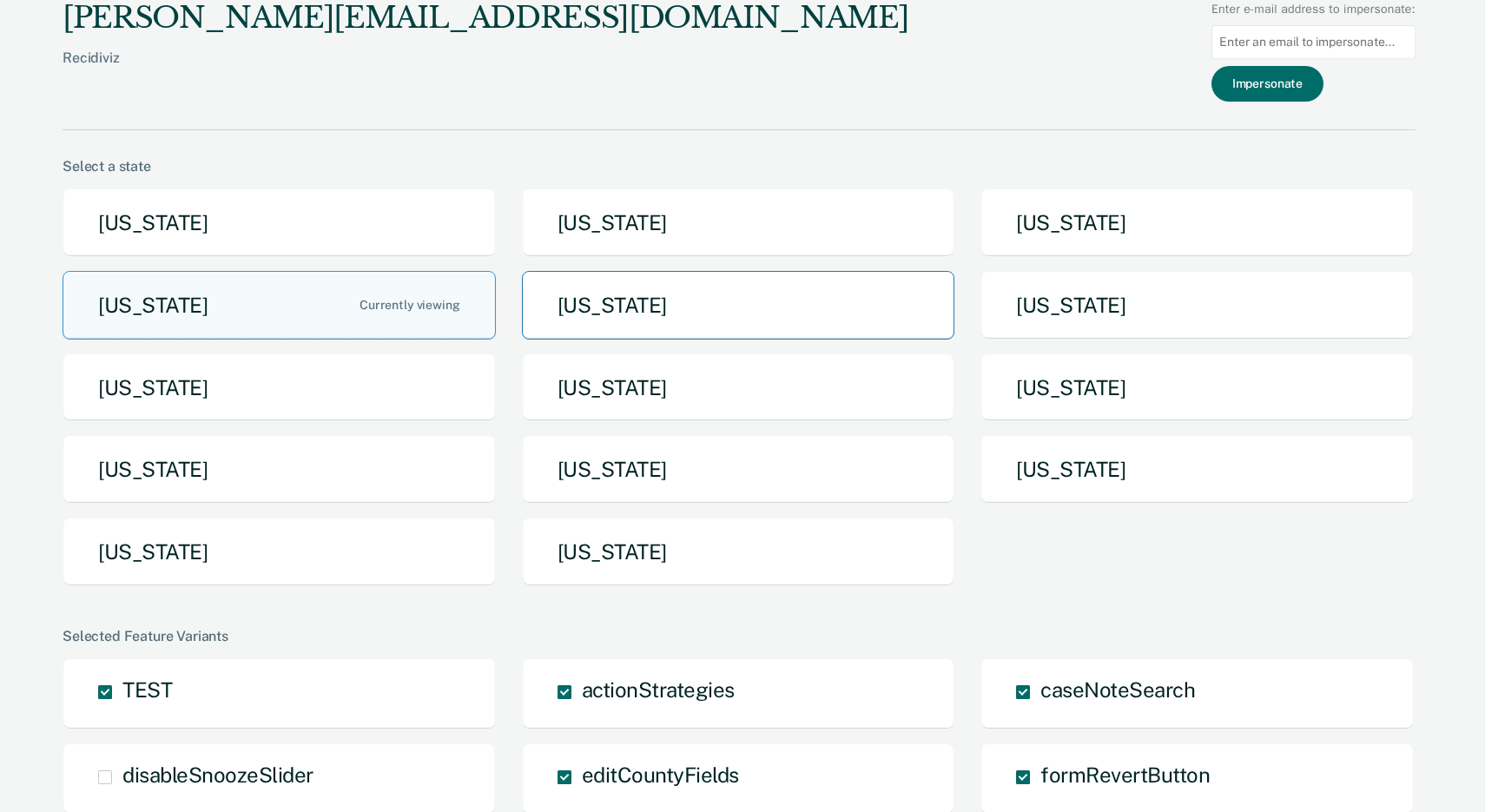click on "[US_STATE]" at bounding box center (738, 305) 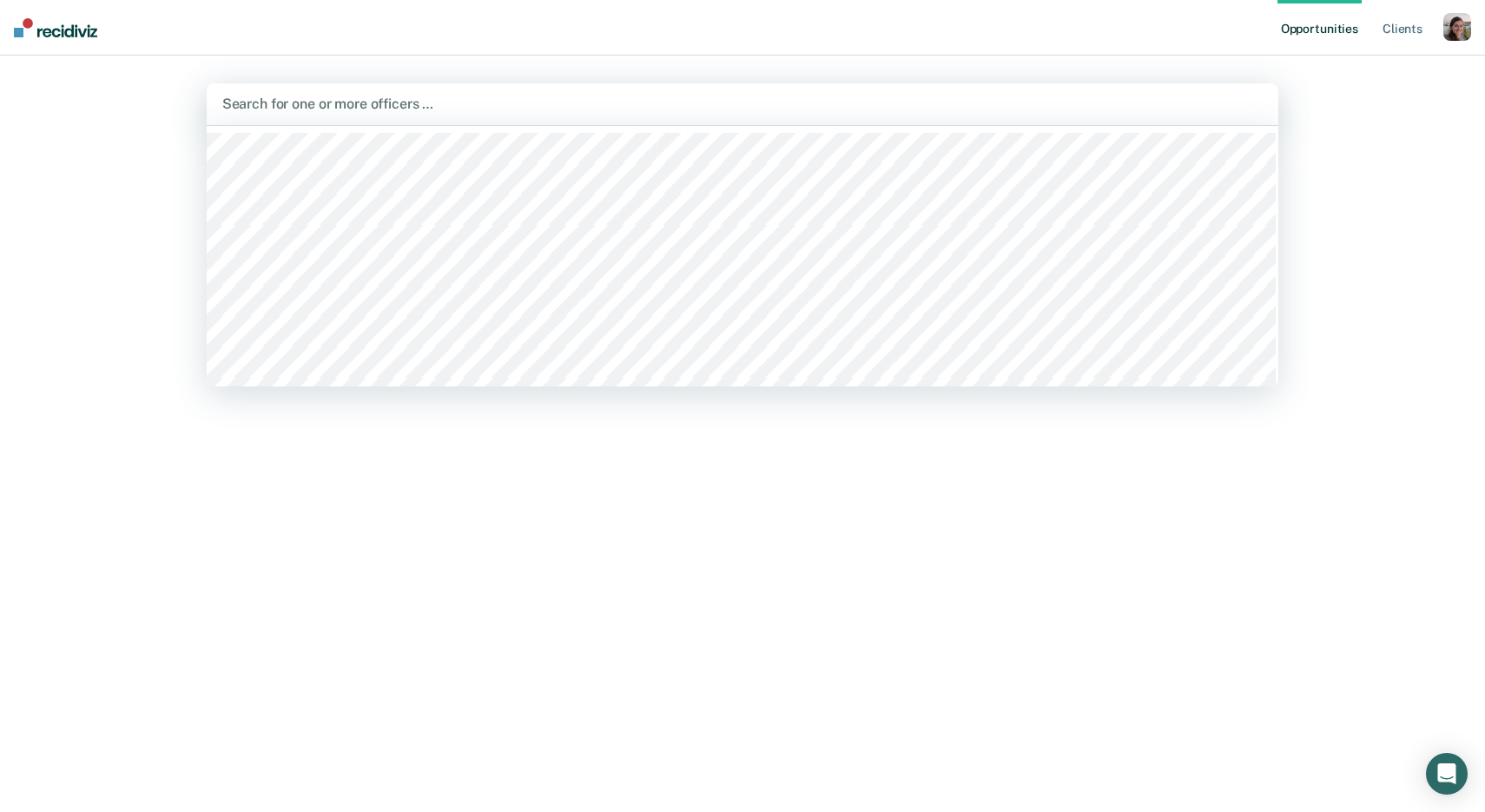 click at bounding box center [742, 103] 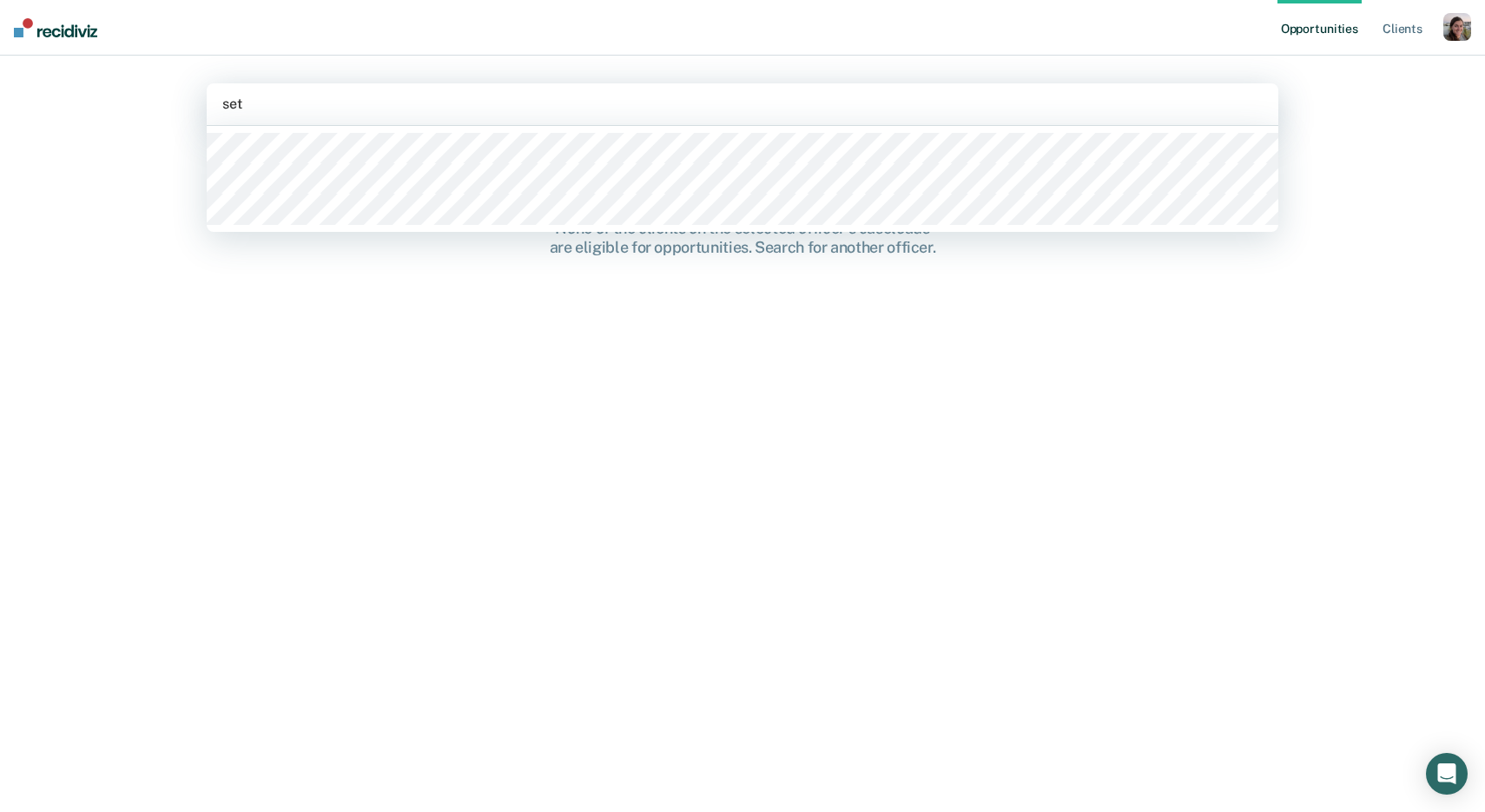 type on "[PERSON_NAME]" 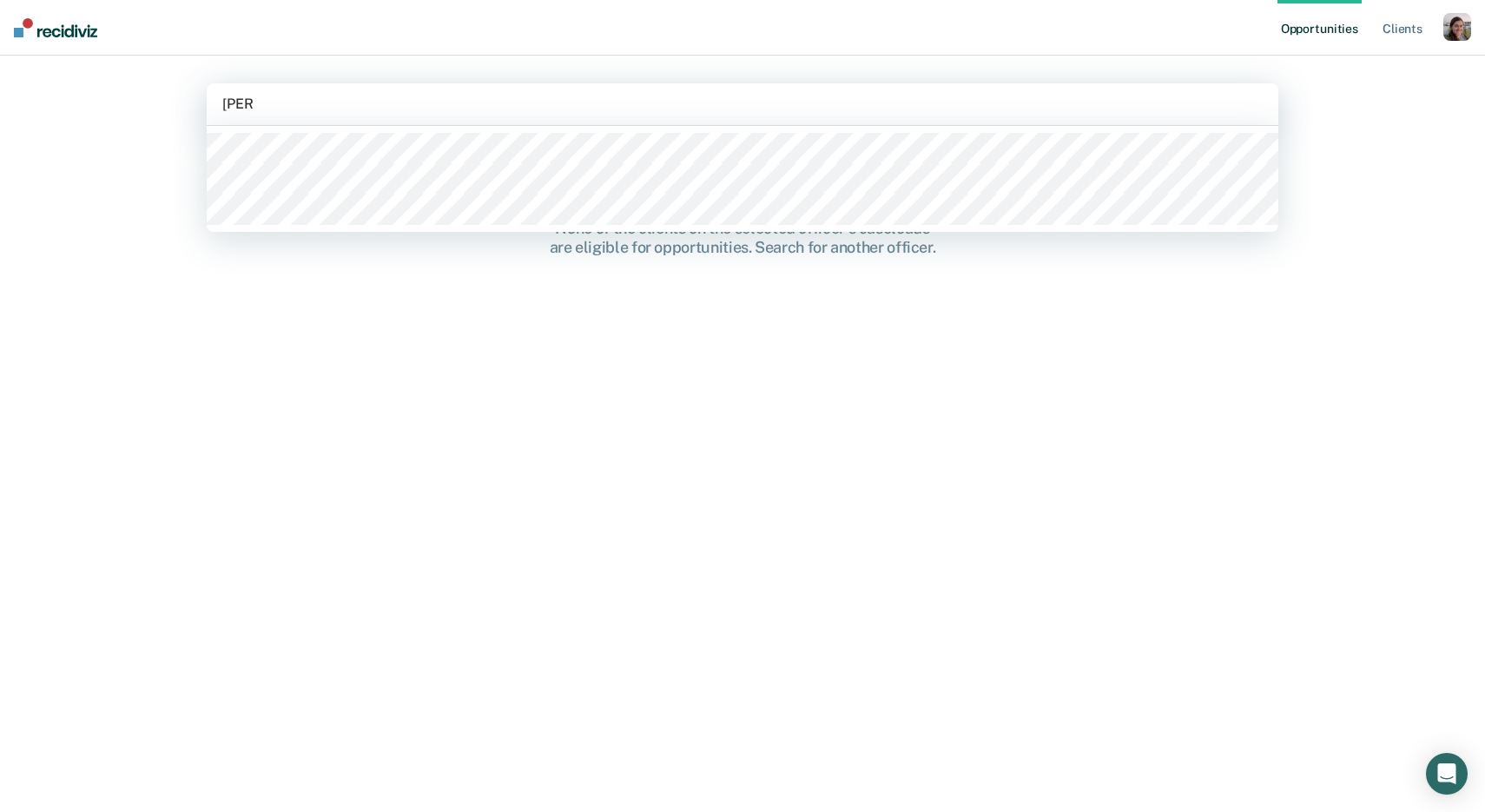 type 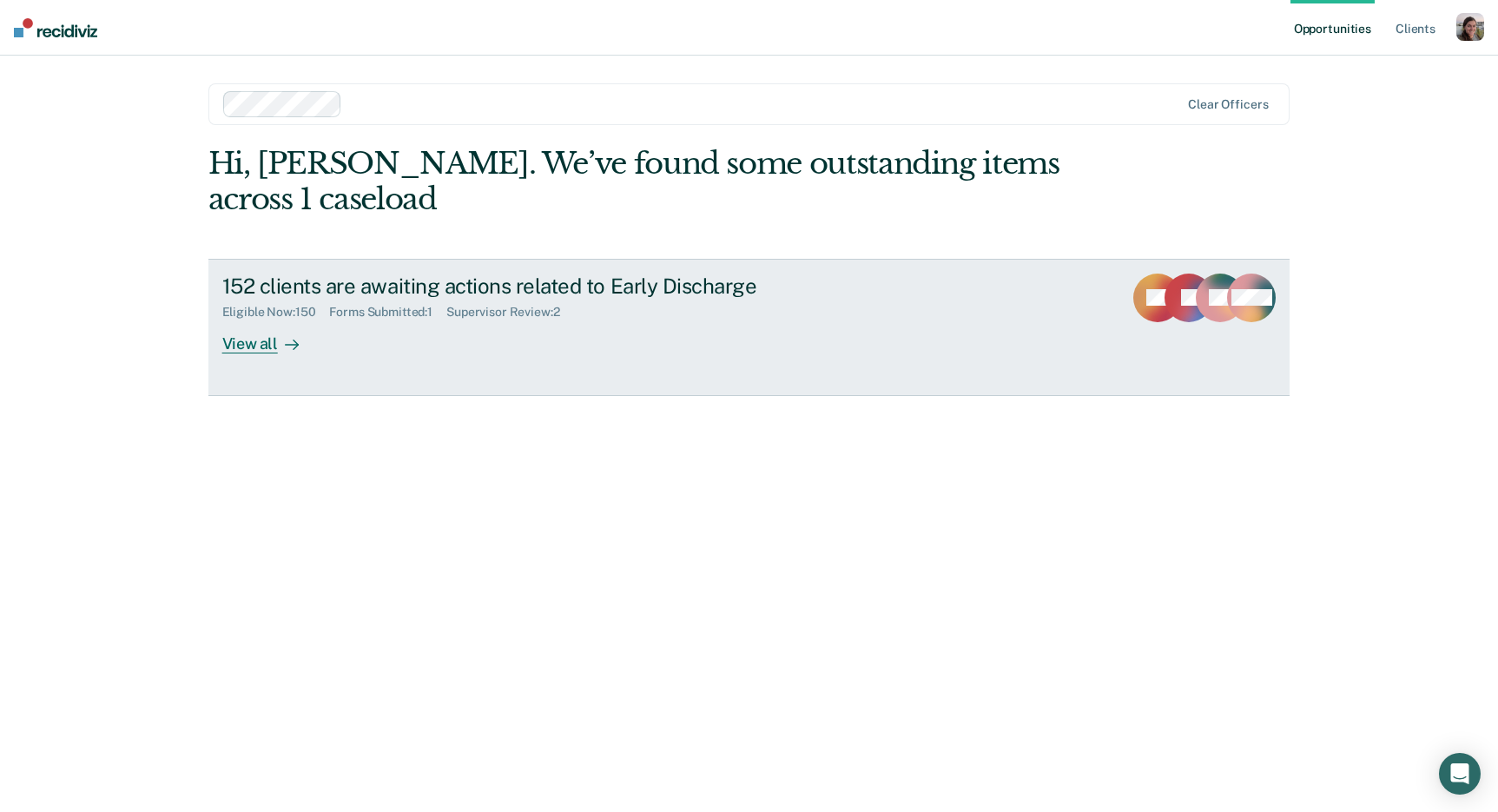 click on "View all" at bounding box center [271, 336] 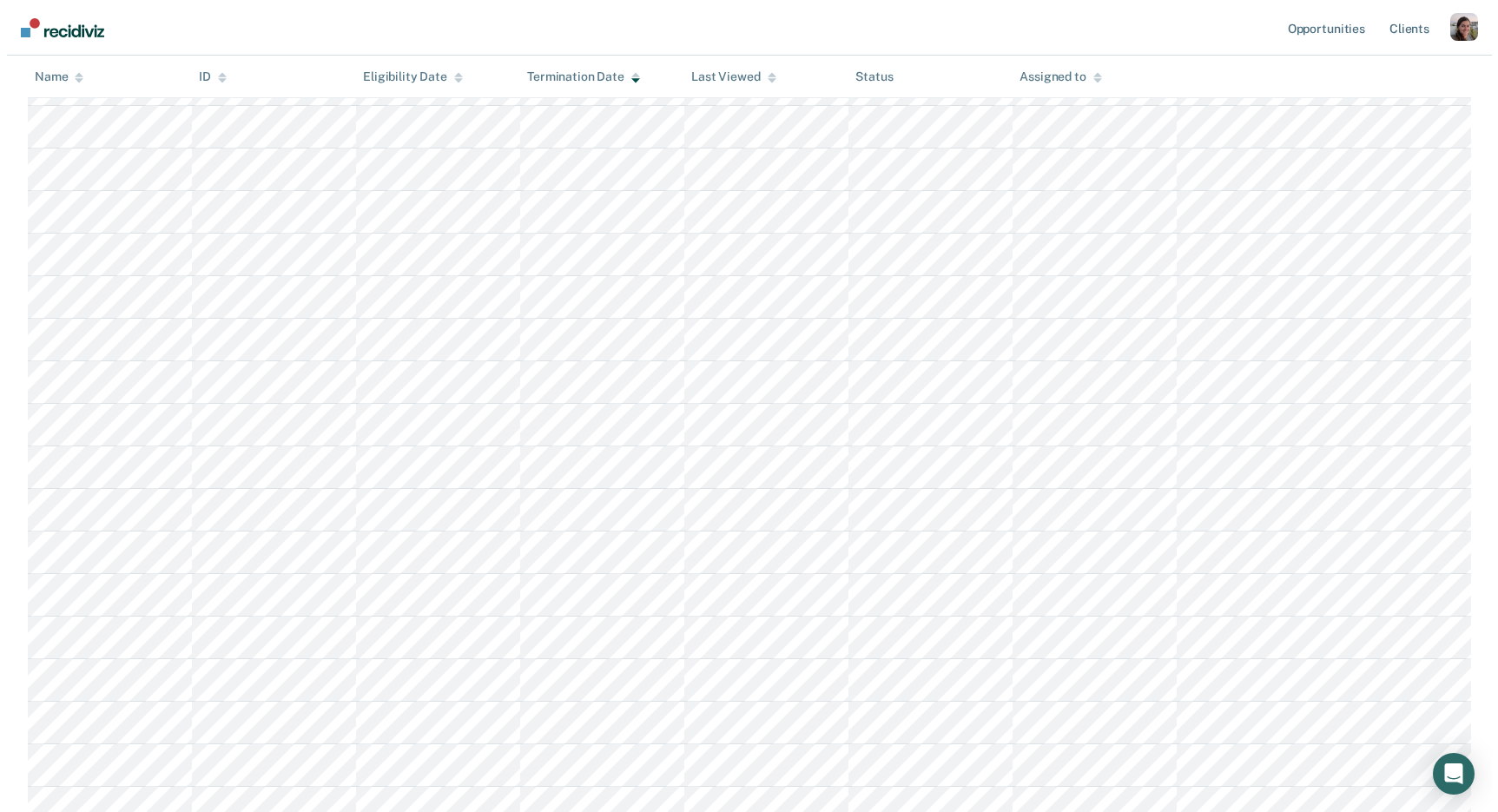 scroll, scrollTop: 0, scrollLeft: 0, axis: both 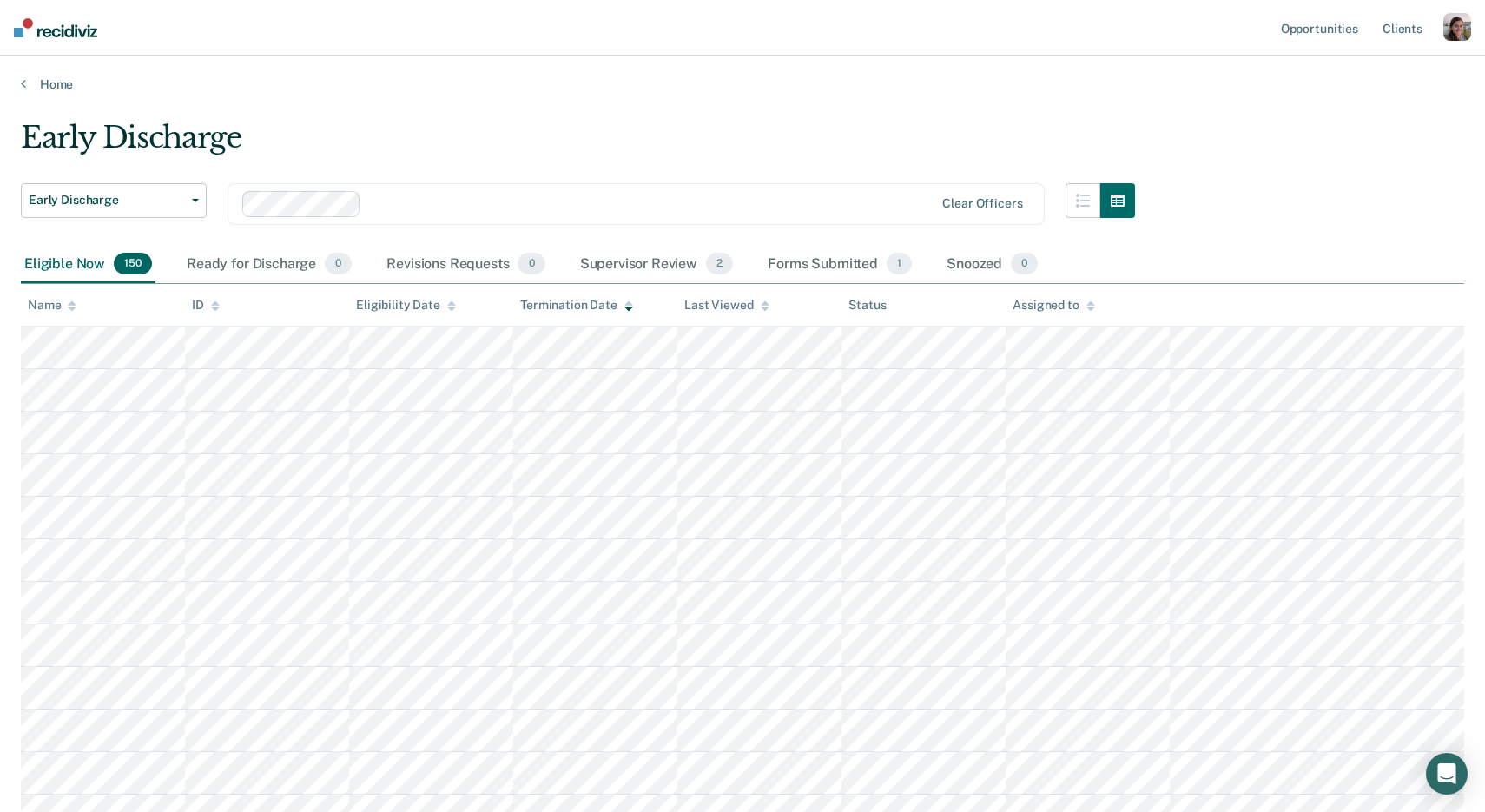 click on "Early Discharge" at bounding box center [578, 144] 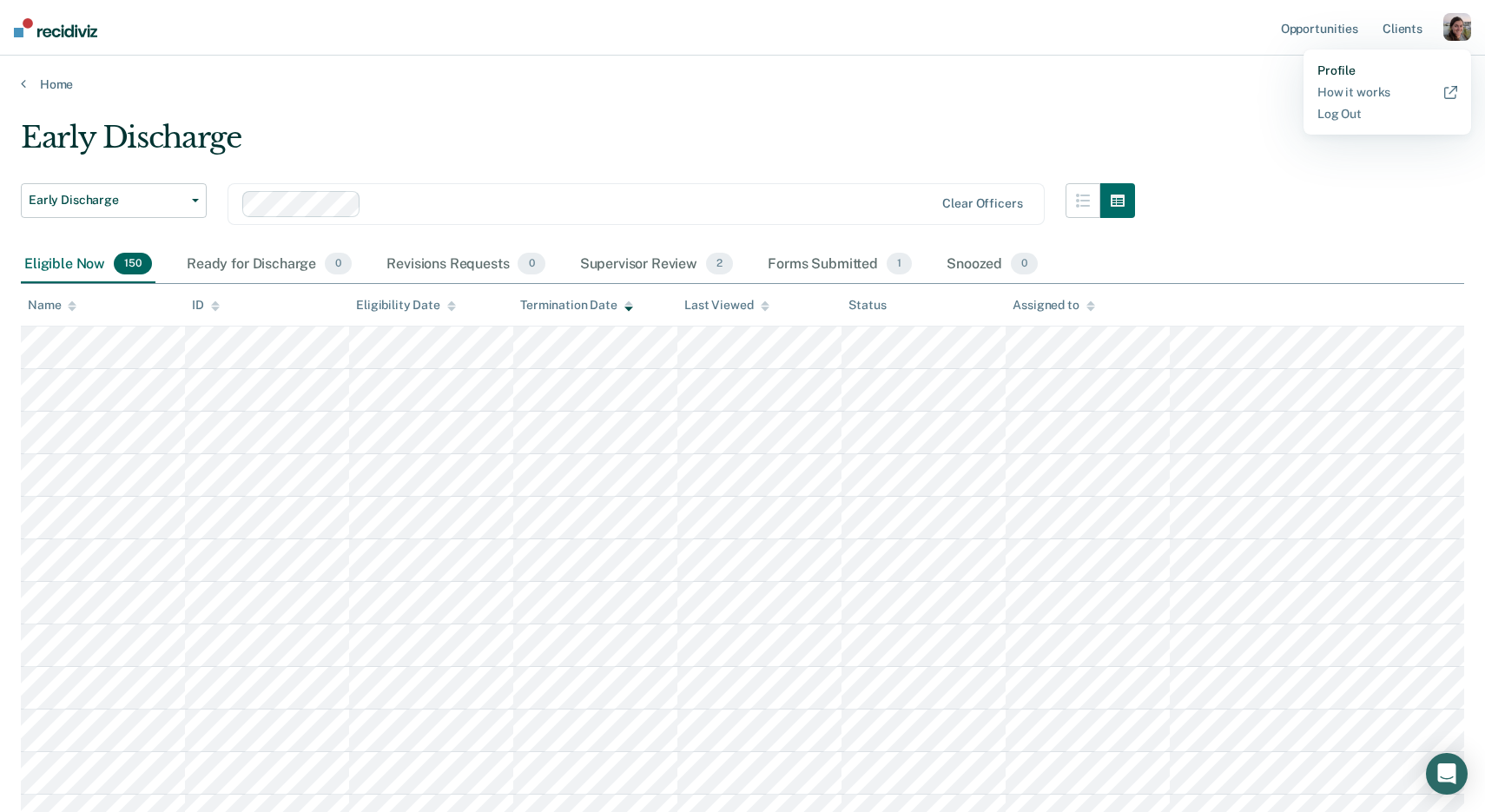 click on "Profile" at bounding box center [1387, 70] 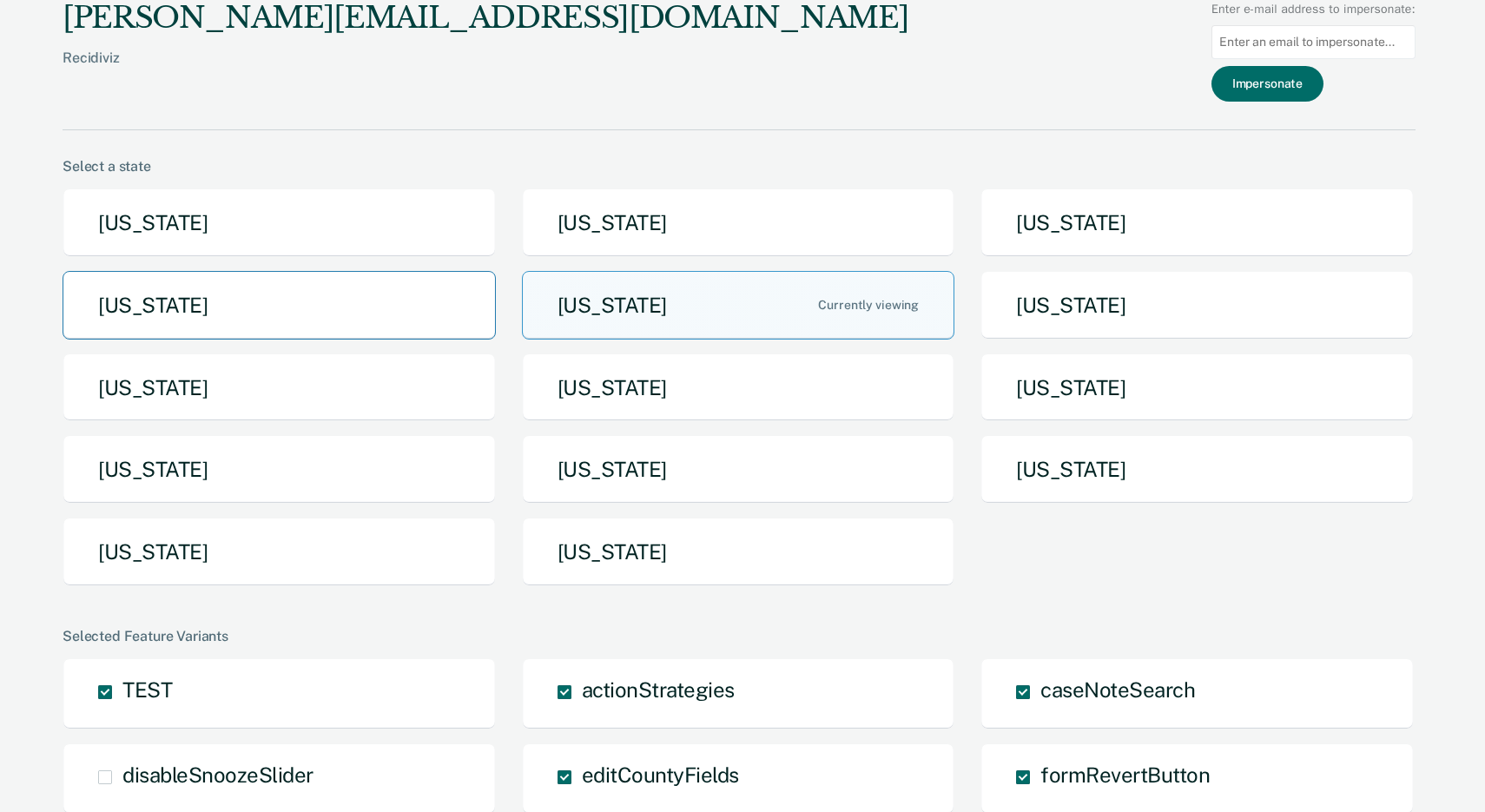 click on "[US_STATE]" at bounding box center [279, 305] 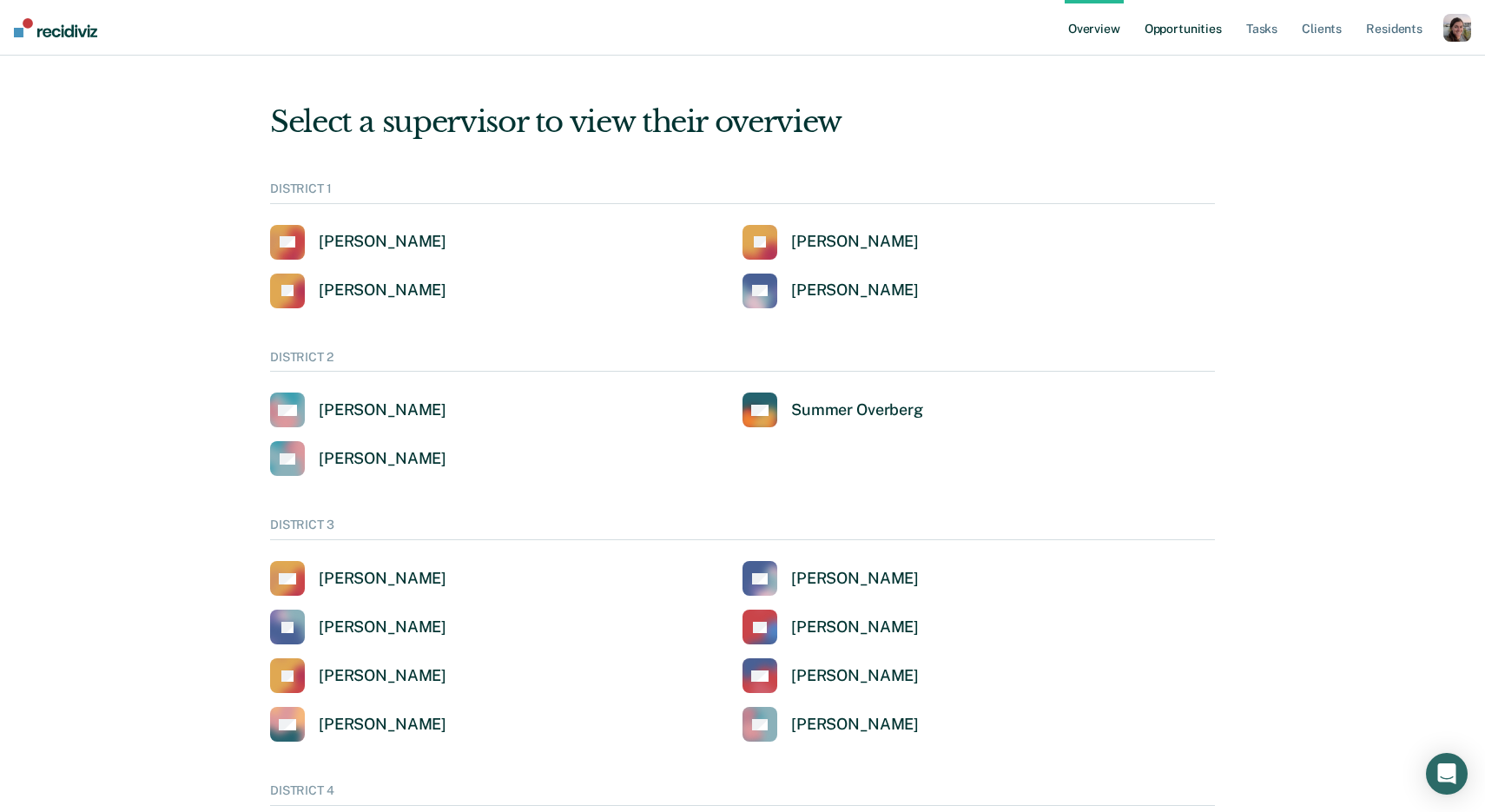 click on "Opportunities" at bounding box center (1183, 28) 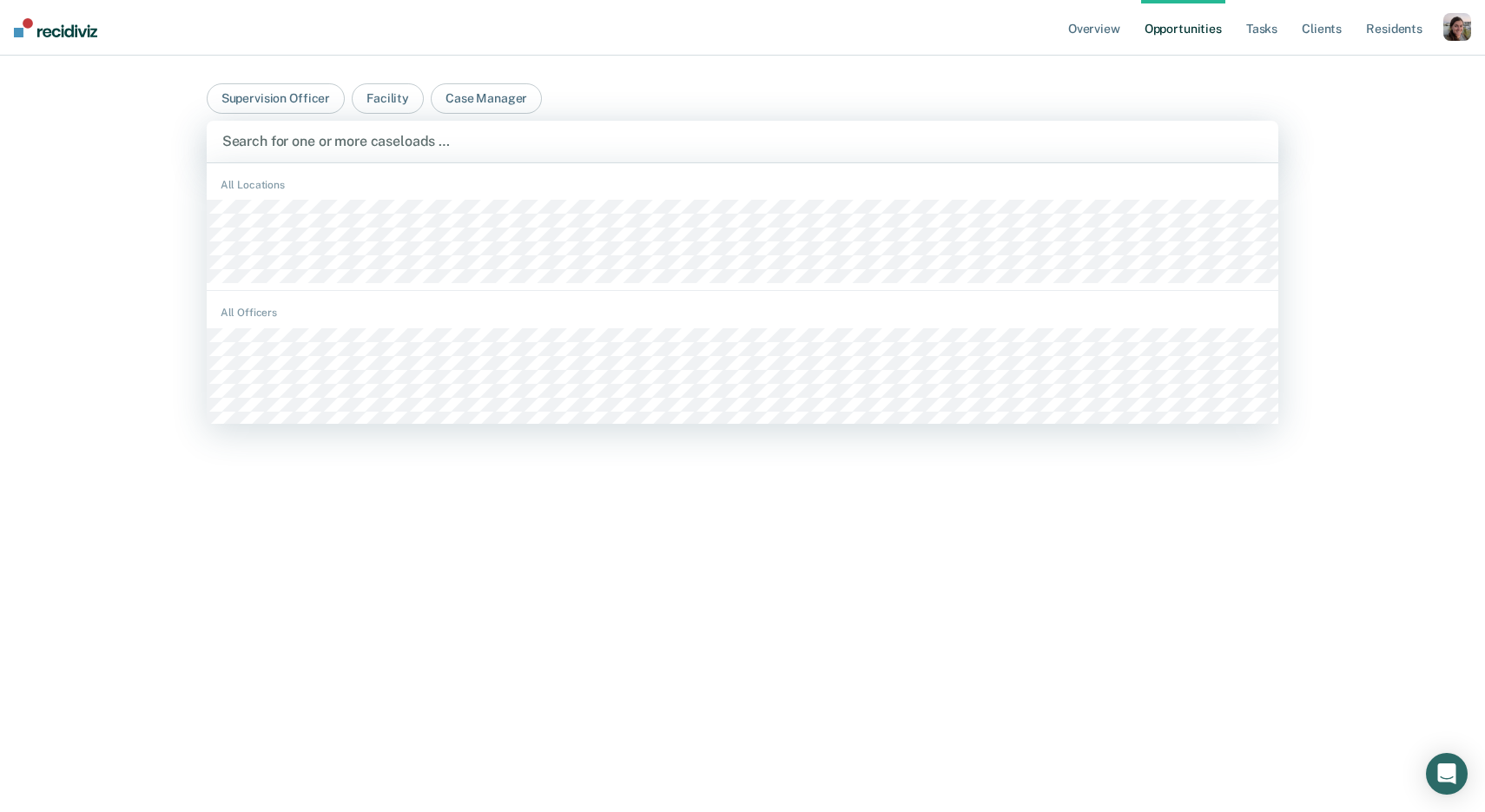 click on "Search for one or more caseloads …" at bounding box center [742, 141] 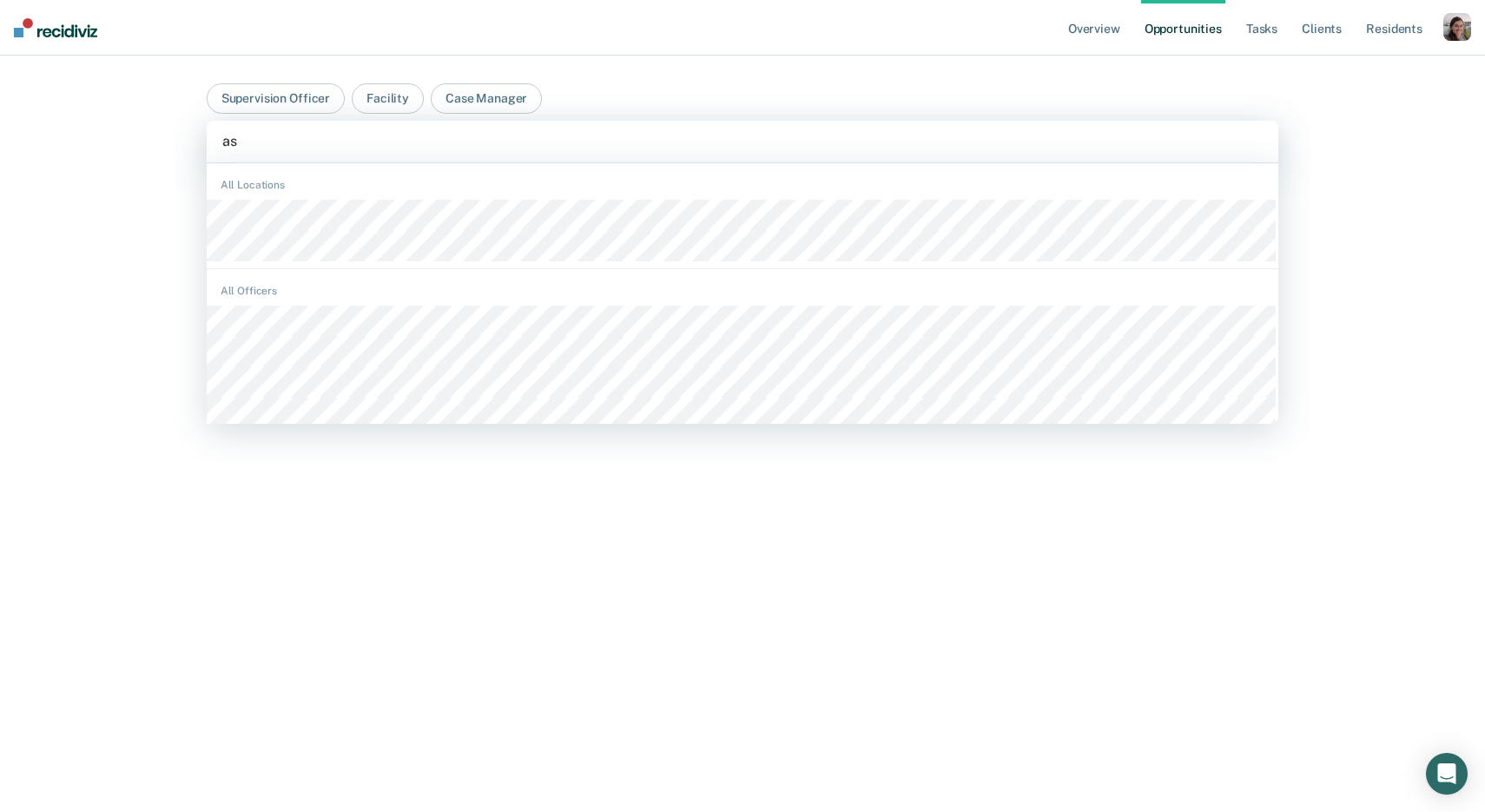type on "a" 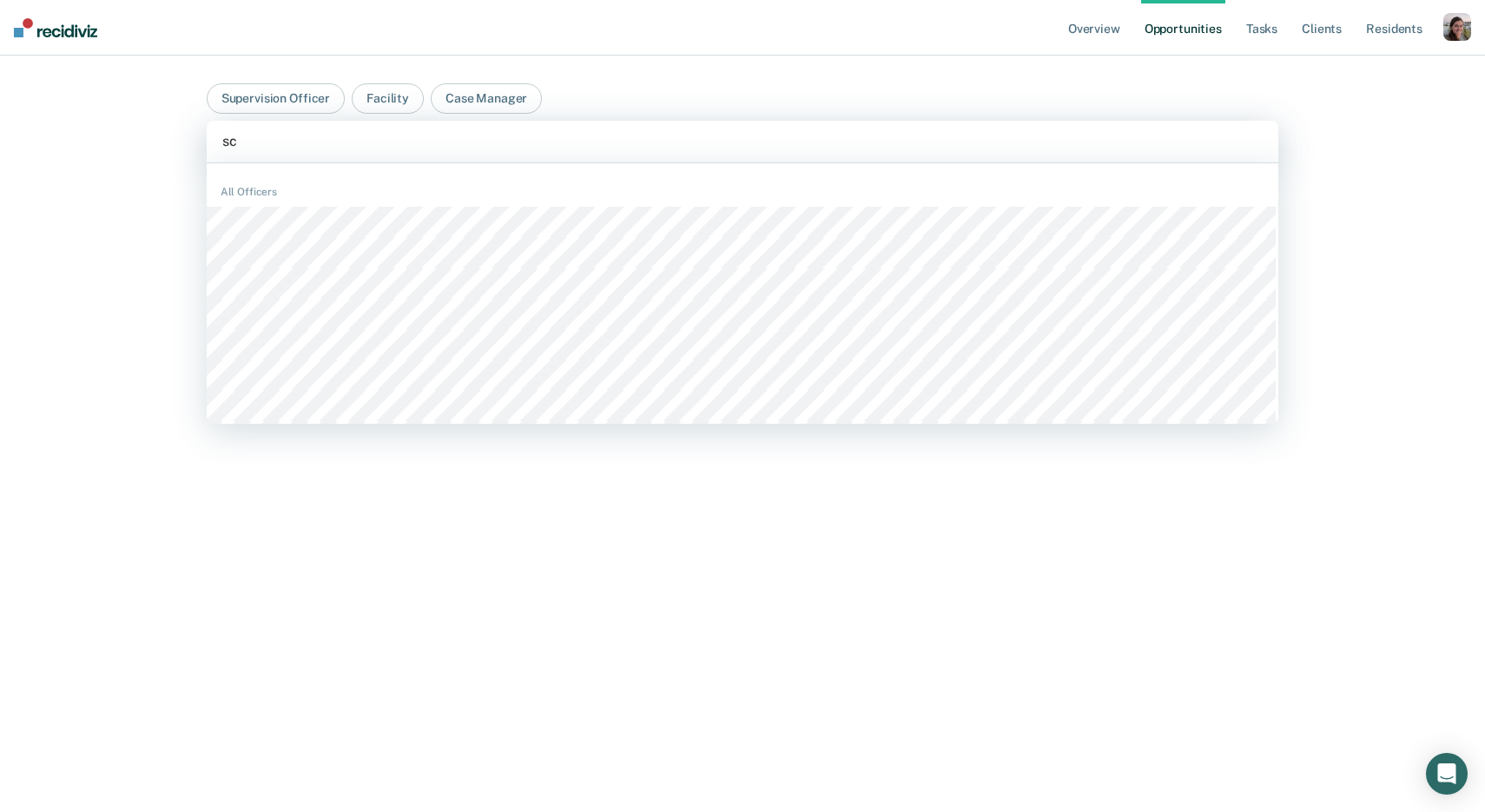 type on "sco" 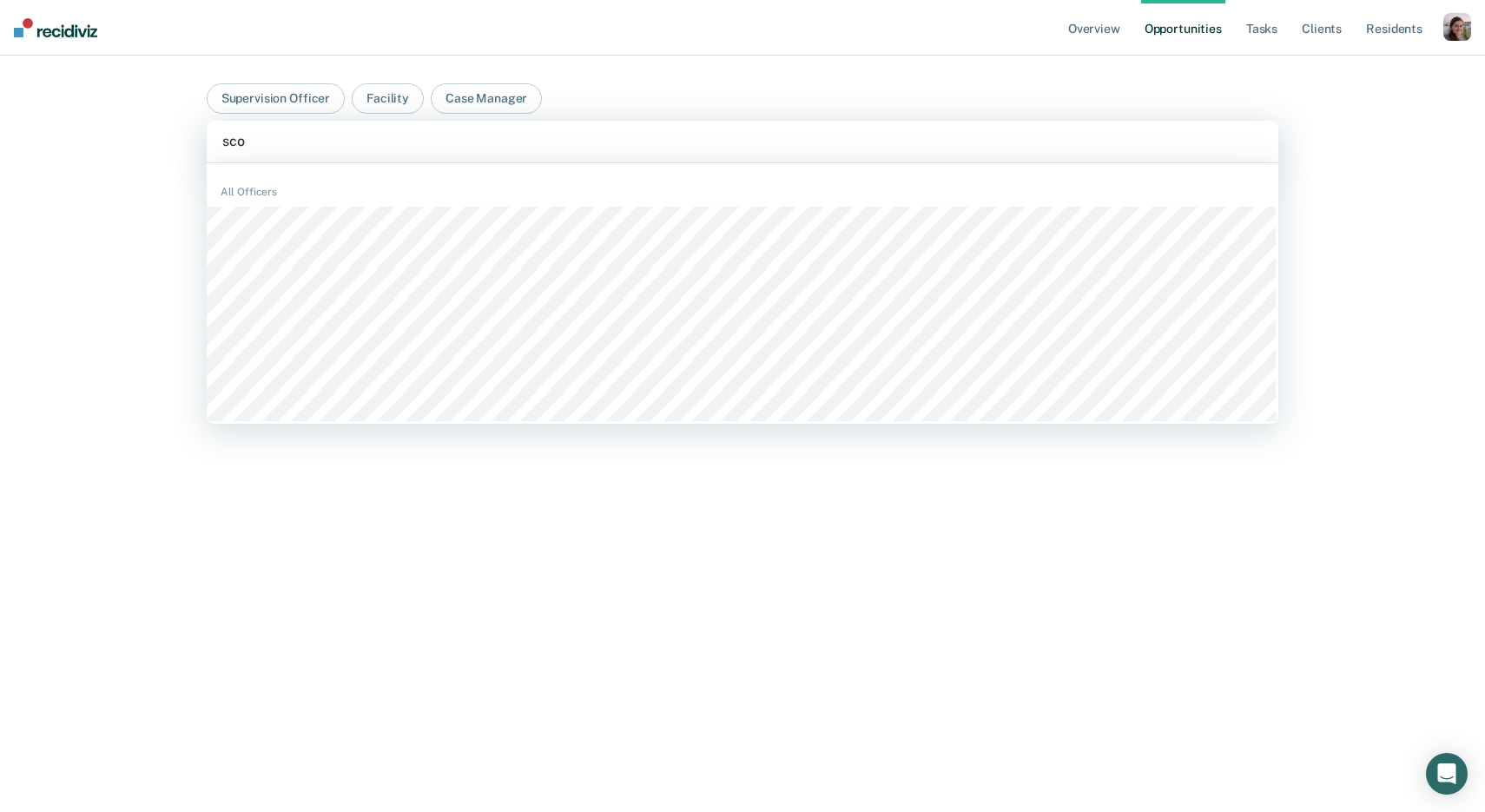 type 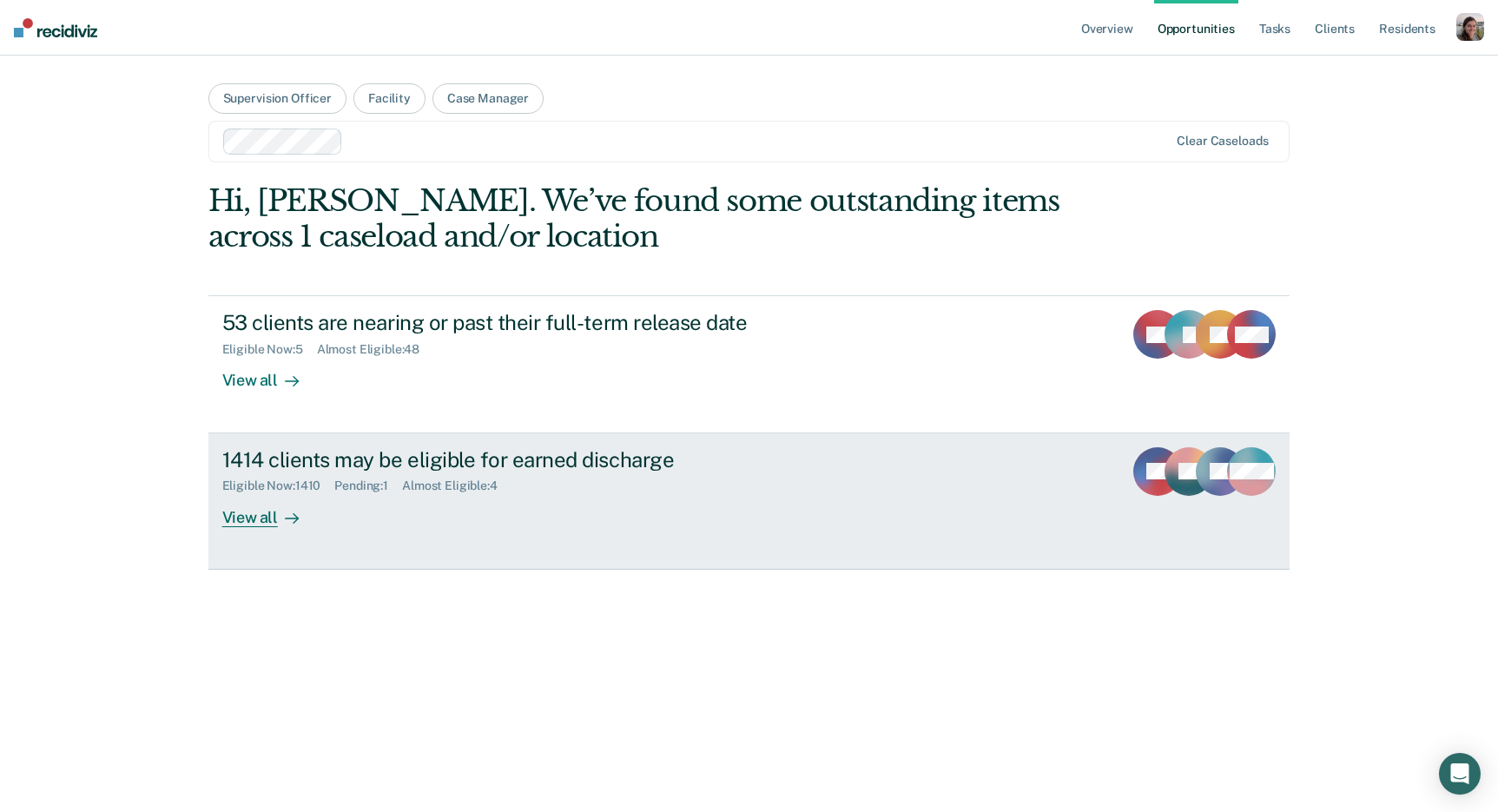 click on "View all" at bounding box center [271, 510] 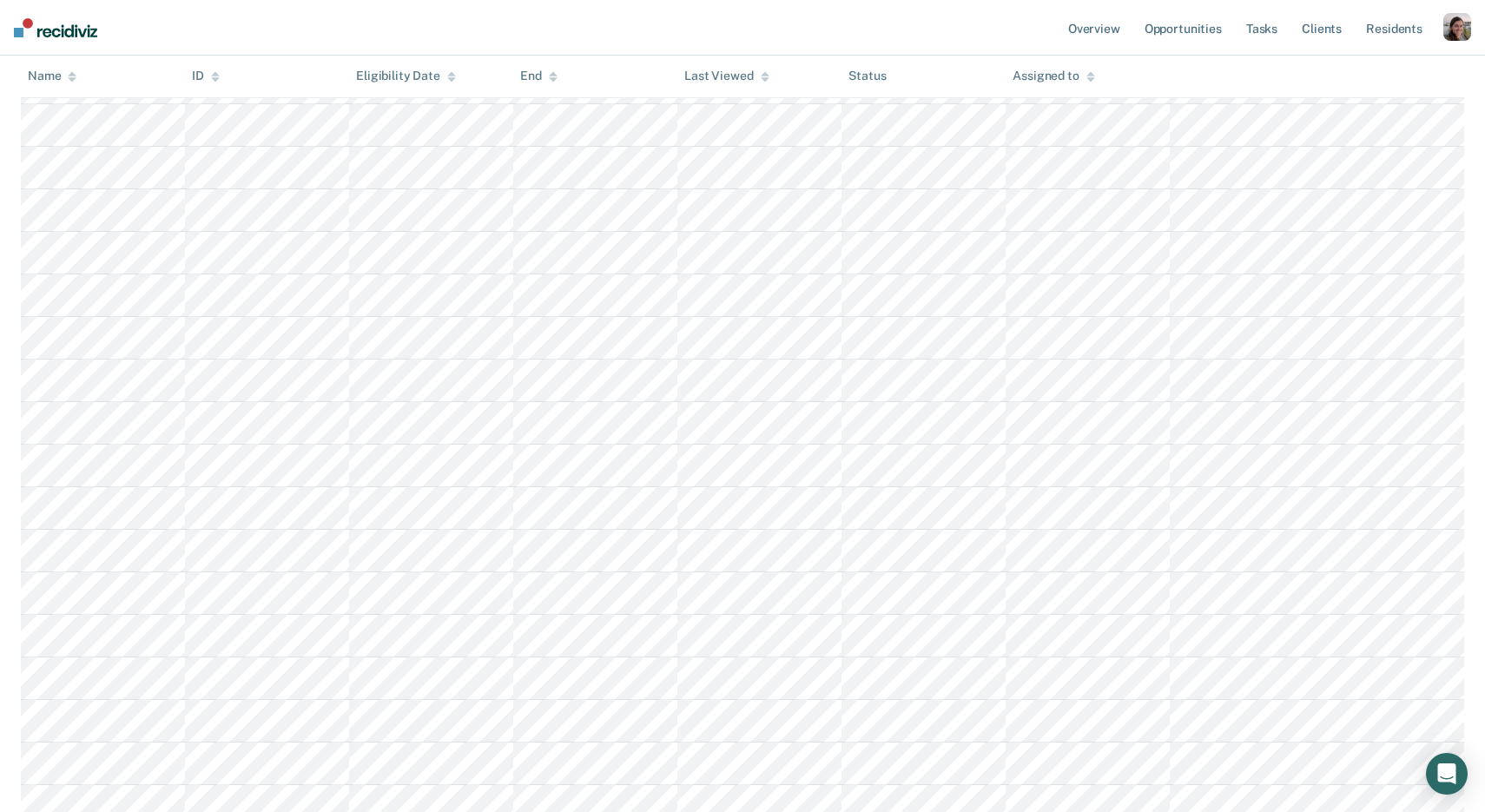scroll, scrollTop: 4356, scrollLeft: 0, axis: vertical 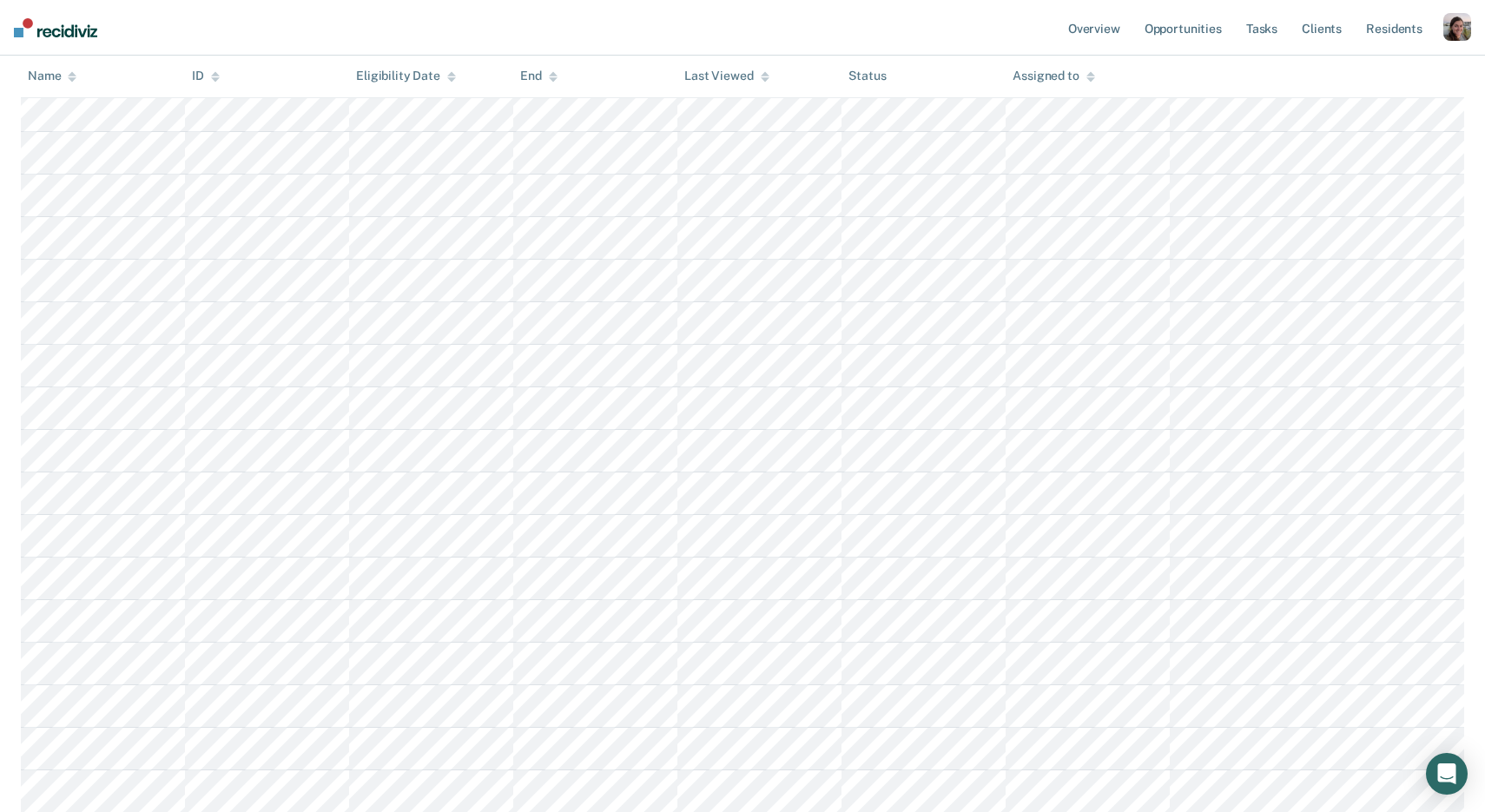 click on "Home" at bounding box center (742, -4282) 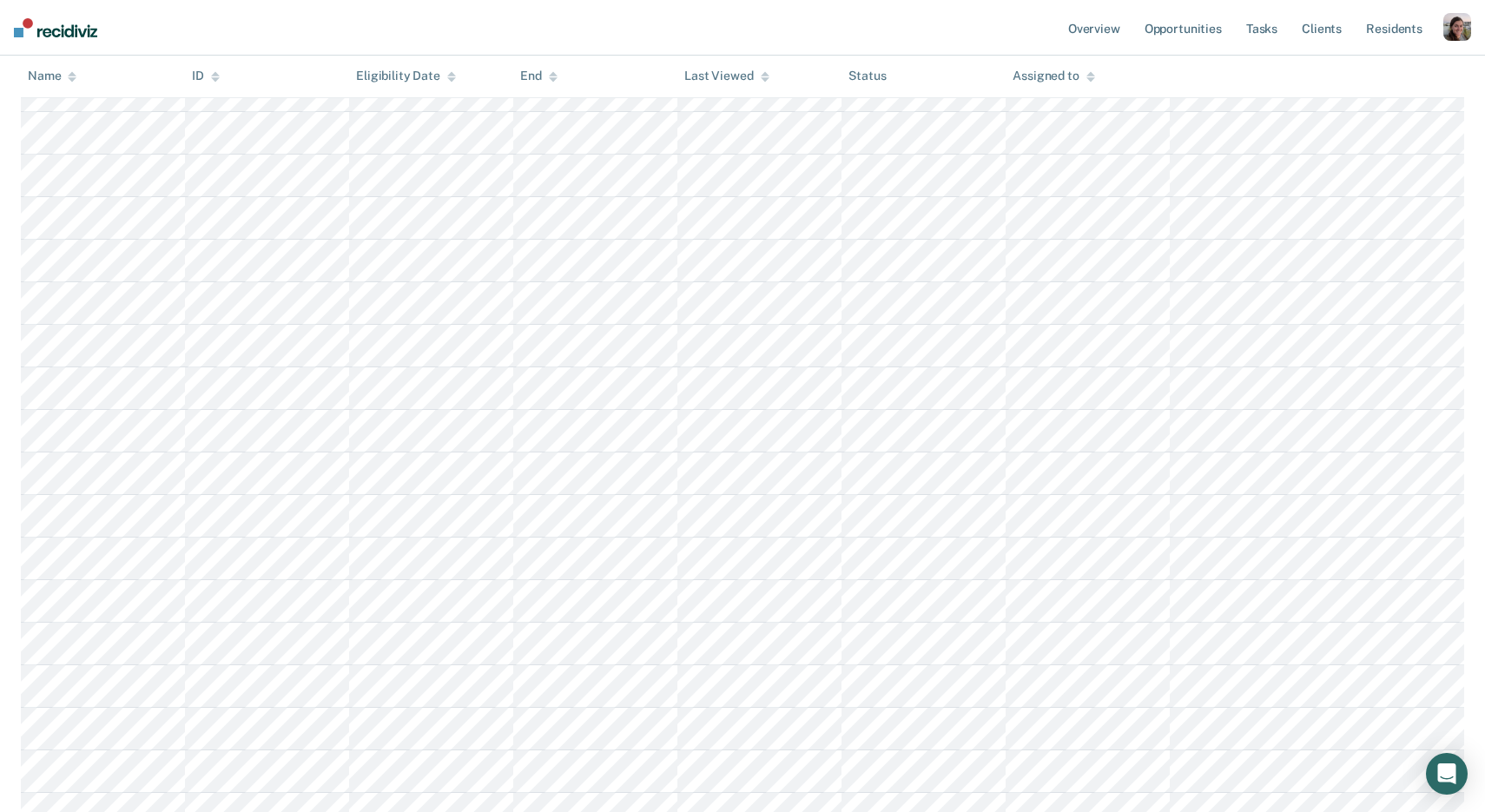 scroll, scrollTop: 248, scrollLeft: 0, axis: vertical 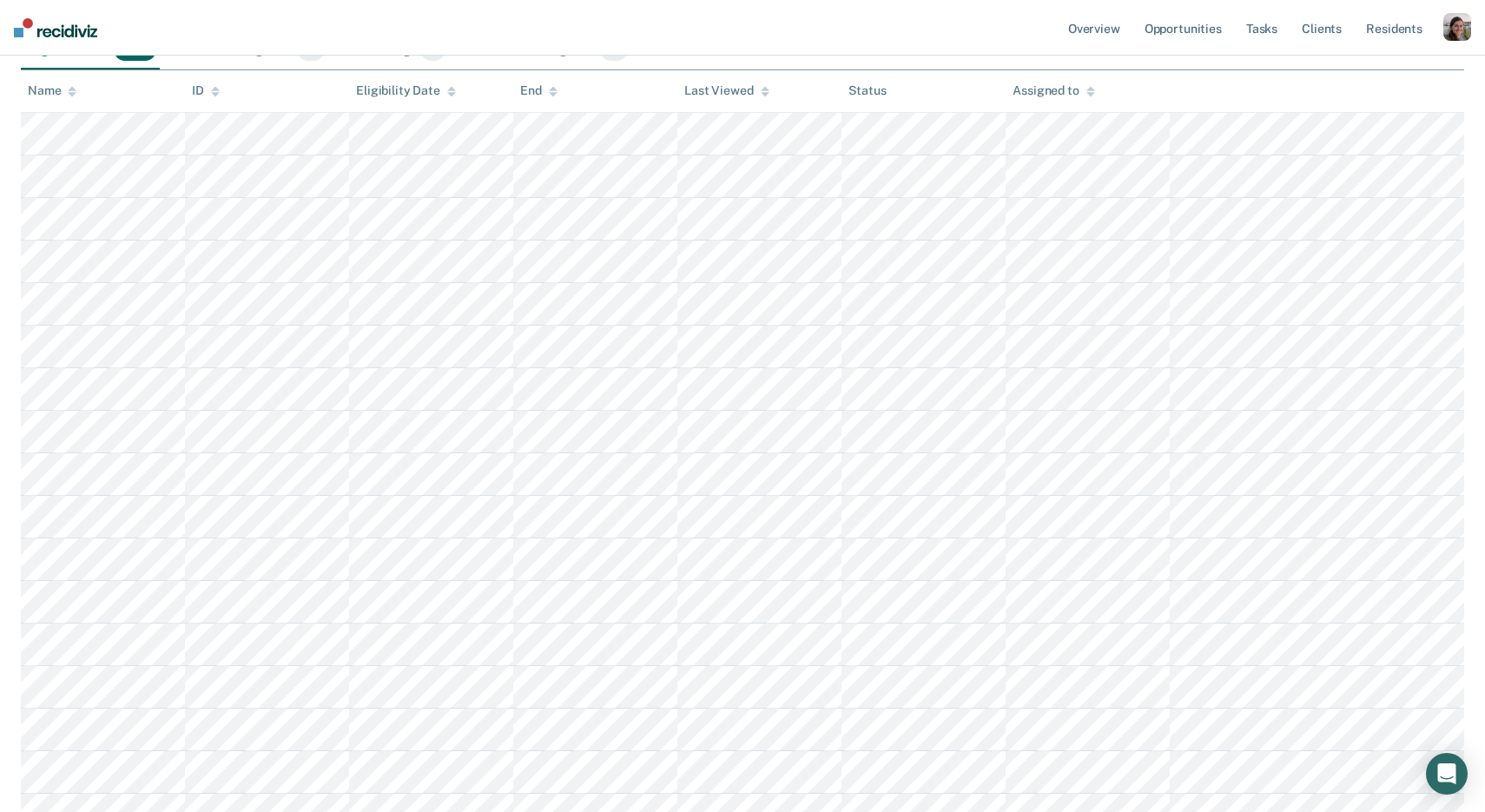 click on "Home" at bounding box center (742, -163) 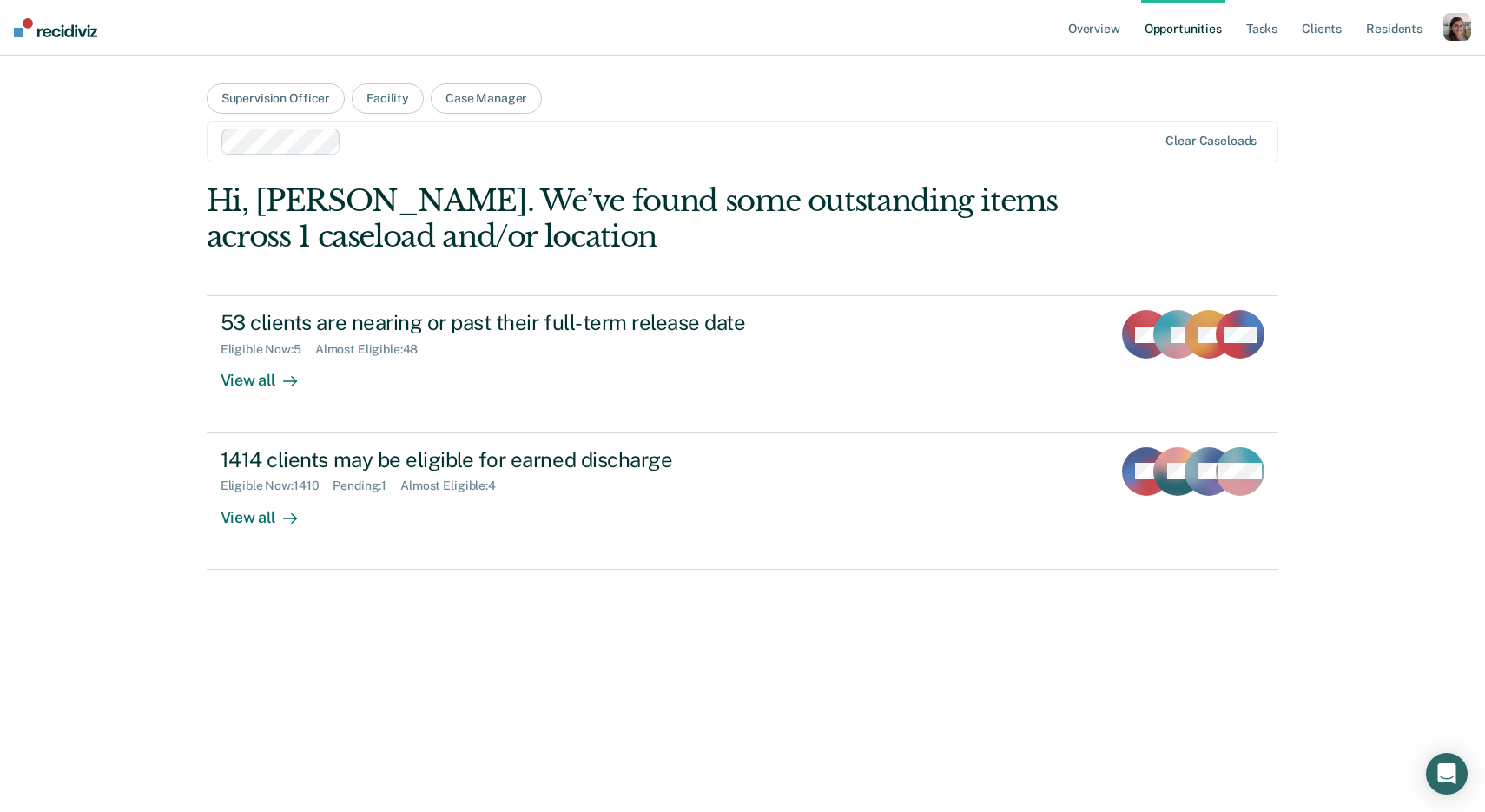 click on "Overview Opportunities Tasks Client s Resident s Profile Go to  System-Level Trends Go to Operations Log Out Supervision Officer Facility Case Manager Clear   caseloads Hi, [PERSON_NAME]. We’ve found some outstanding items across 1 caseload and/or location 53 clients are nearing or past their full-term release date Eligible Now :  5 Almost Eligible :  48 View all   AK JJ PA + 50 1414 clients may be eligible for earned discharge Eligible Now :  1410 Pending :  1 Almost Eligible :  4 View all   GK ED RS + 1411" at bounding box center (742, 406) 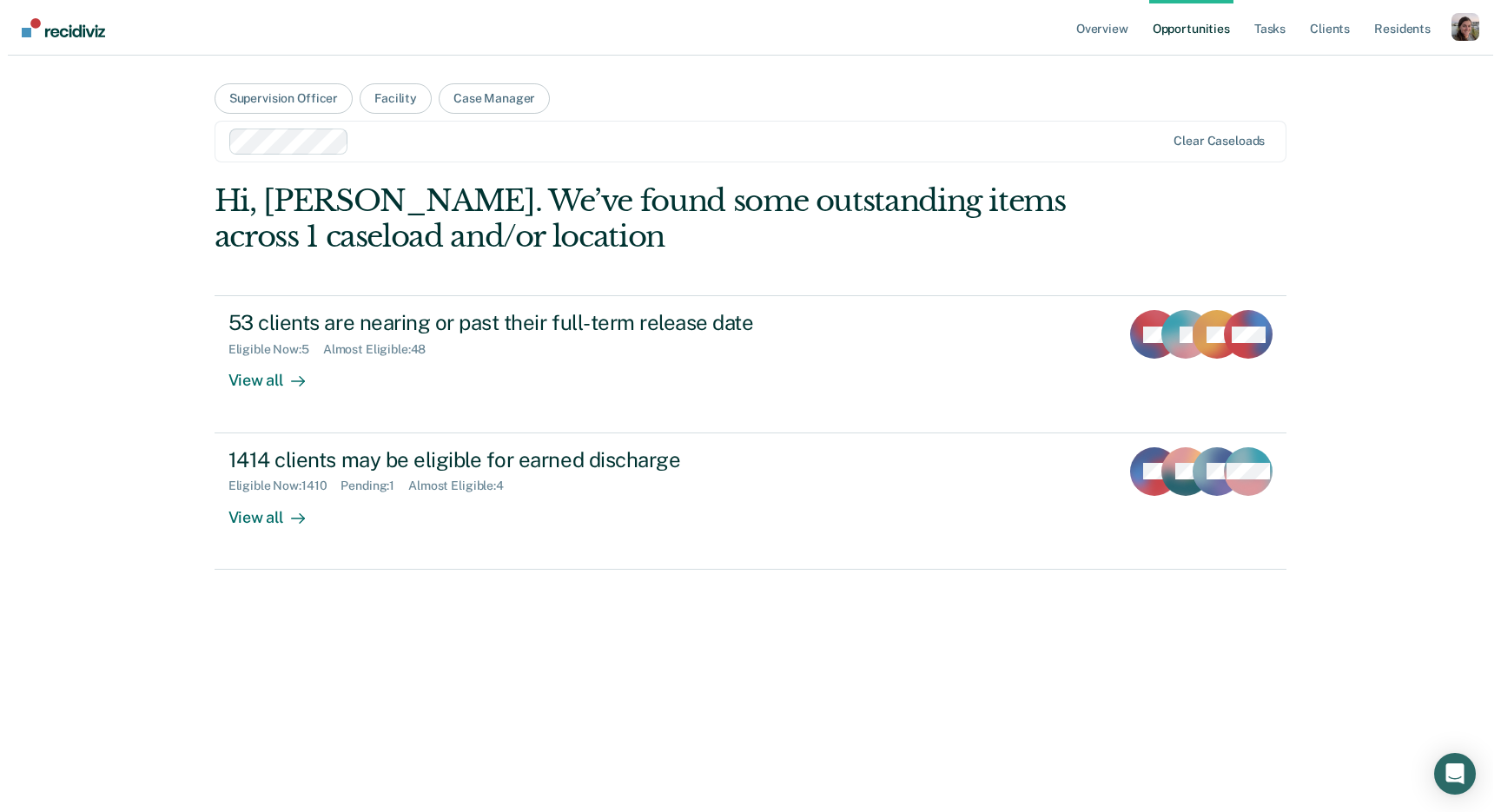 scroll, scrollTop: 0, scrollLeft: 0, axis: both 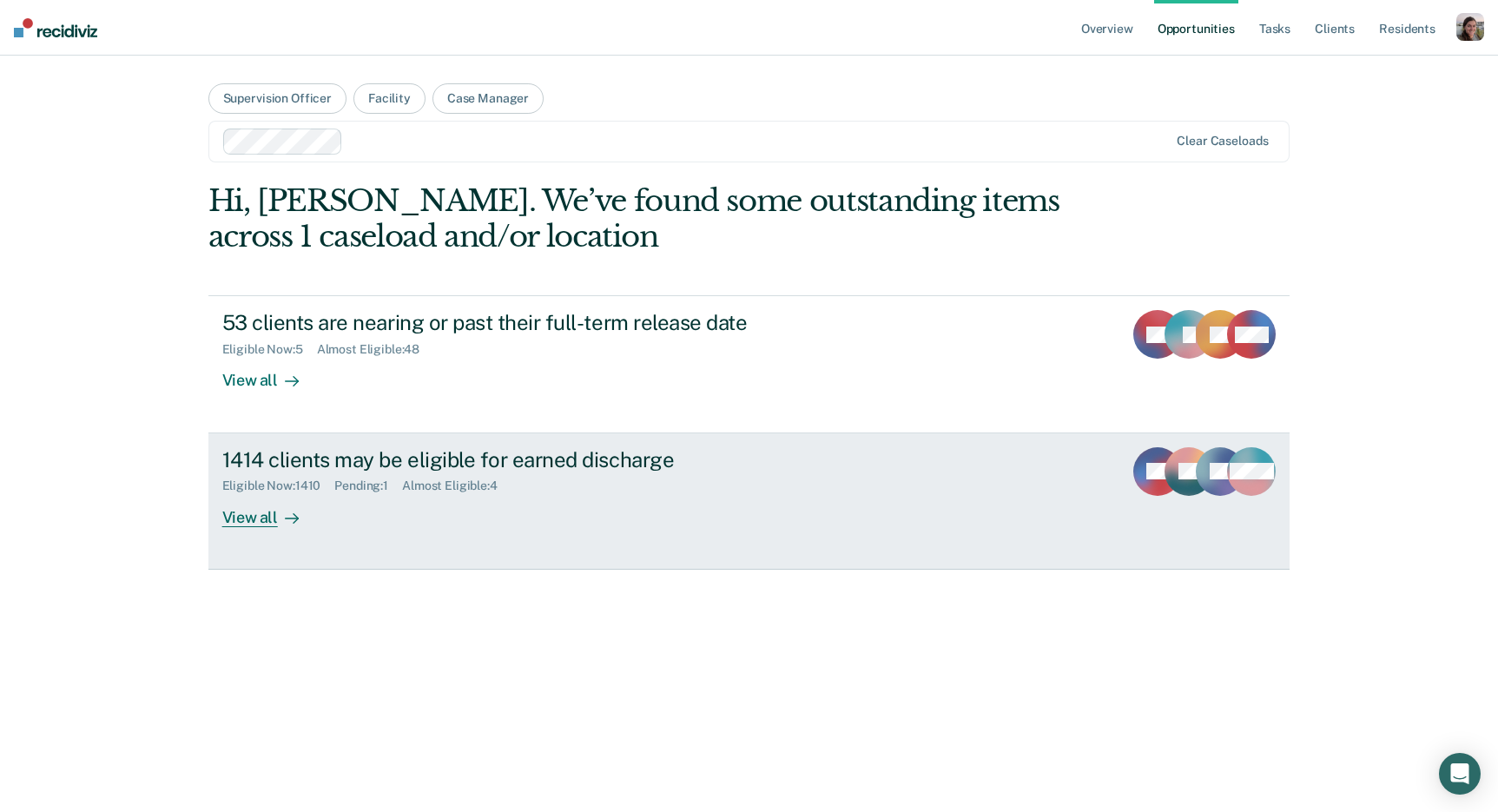 click at bounding box center (288, 517) 